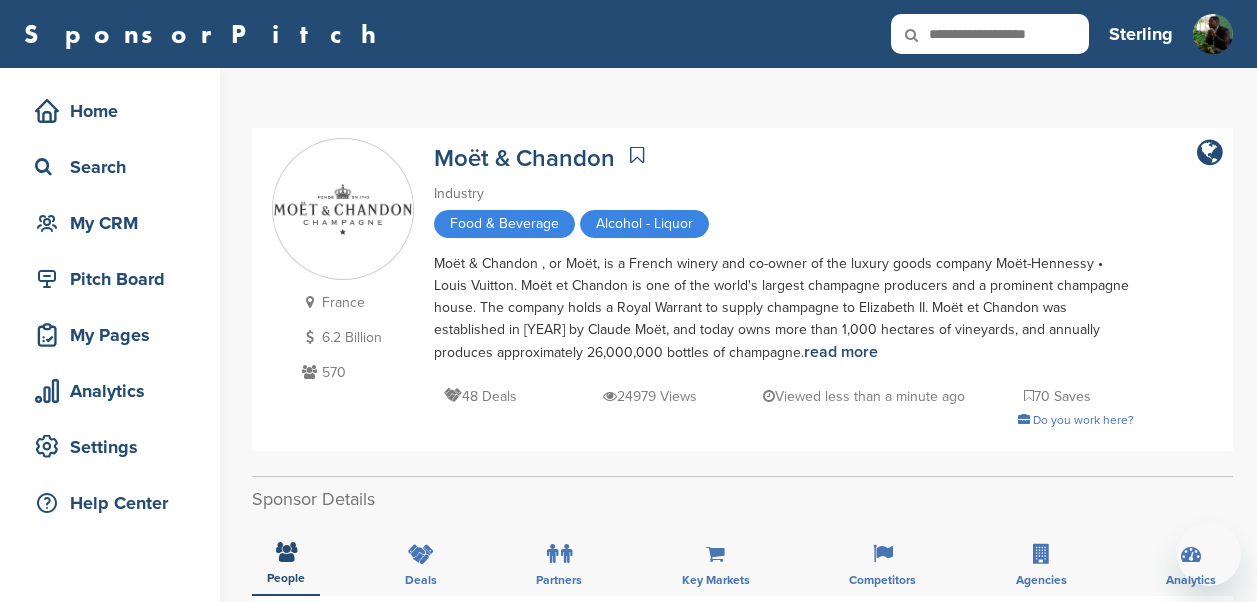 scroll, scrollTop: 837, scrollLeft: 0, axis: vertical 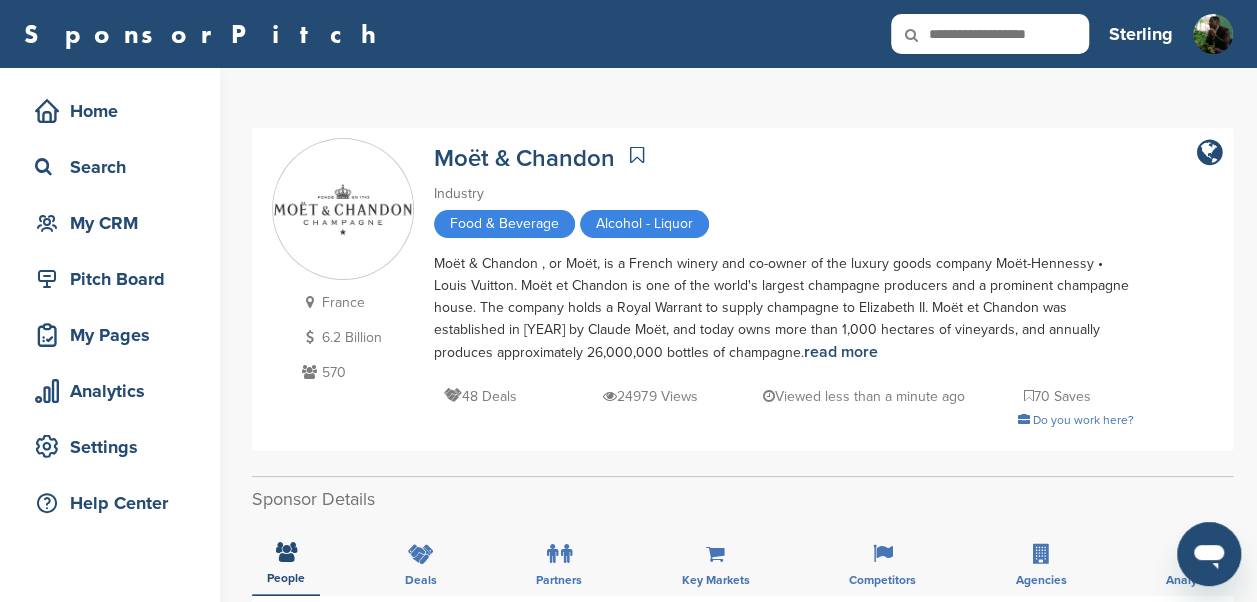 click at bounding box center [990, 34] 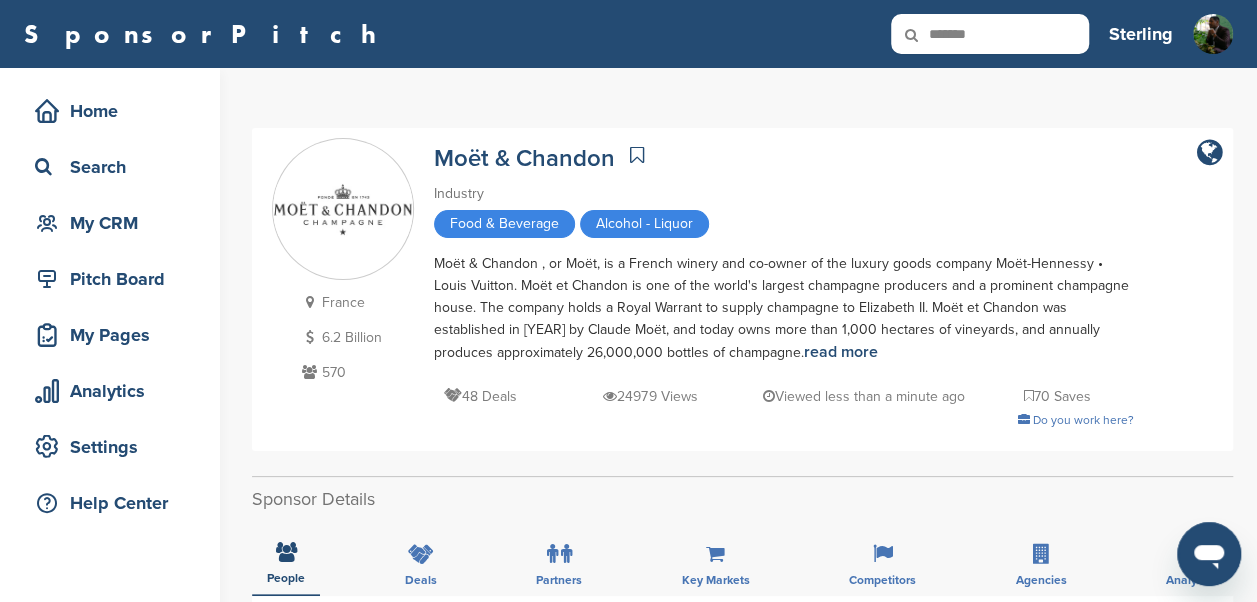 type on "*******" 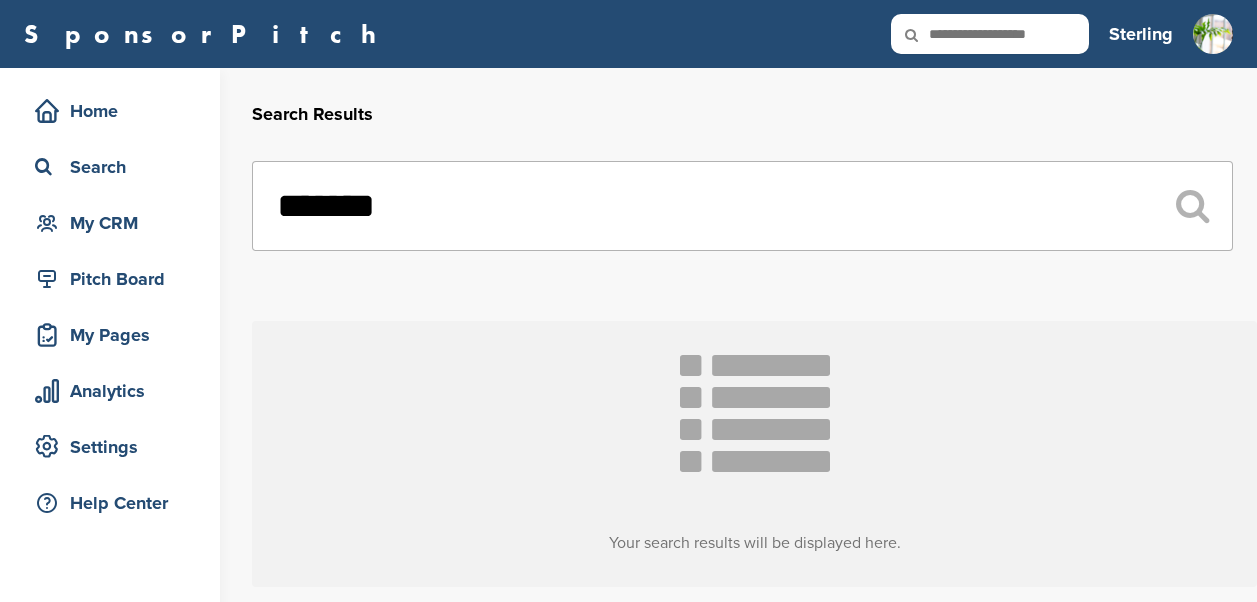 scroll, scrollTop: 0, scrollLeft: 0, axis: both 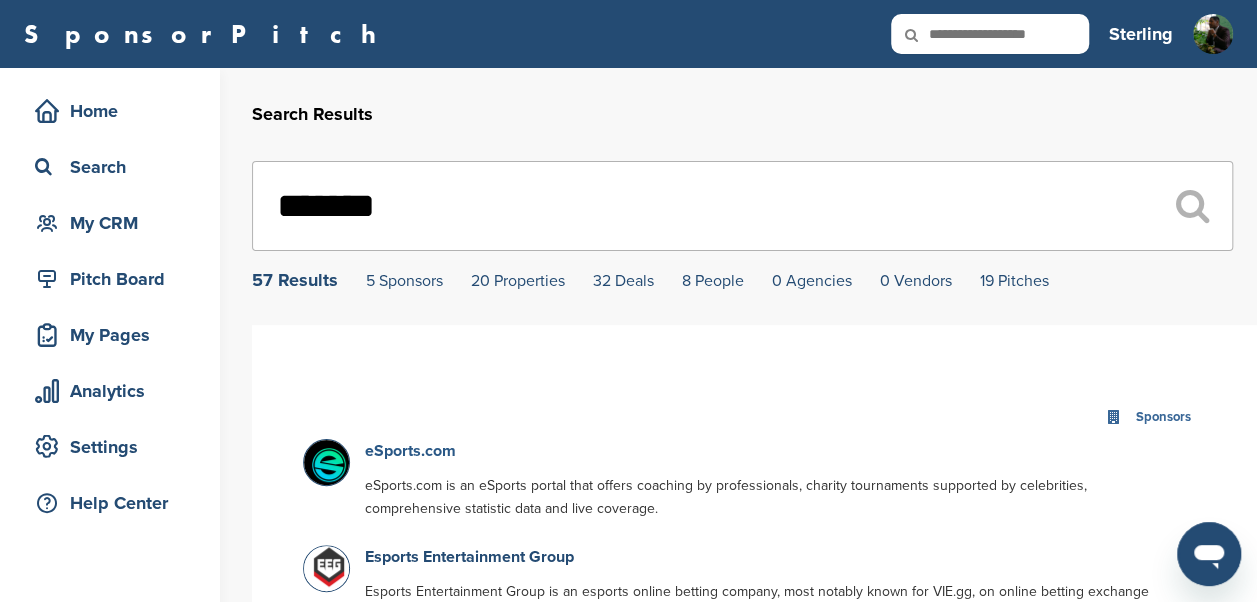 click on "eSports.com" at bounding box center (410, 451) 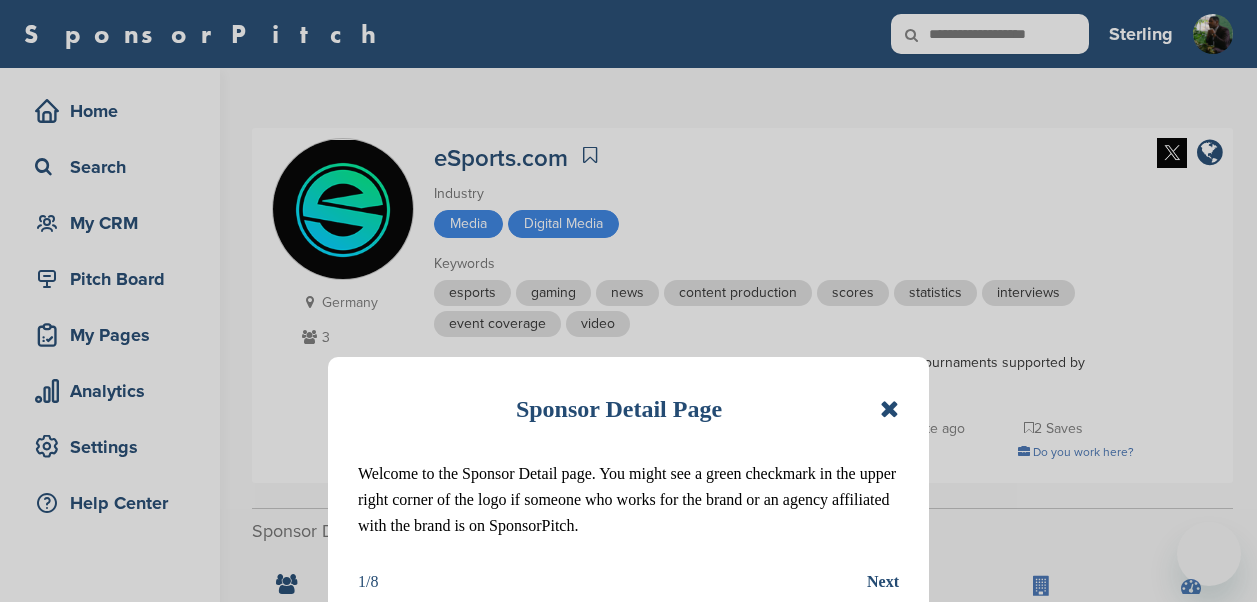 scroll, scrollTop: 0, scrollLeft: 0, axis: both 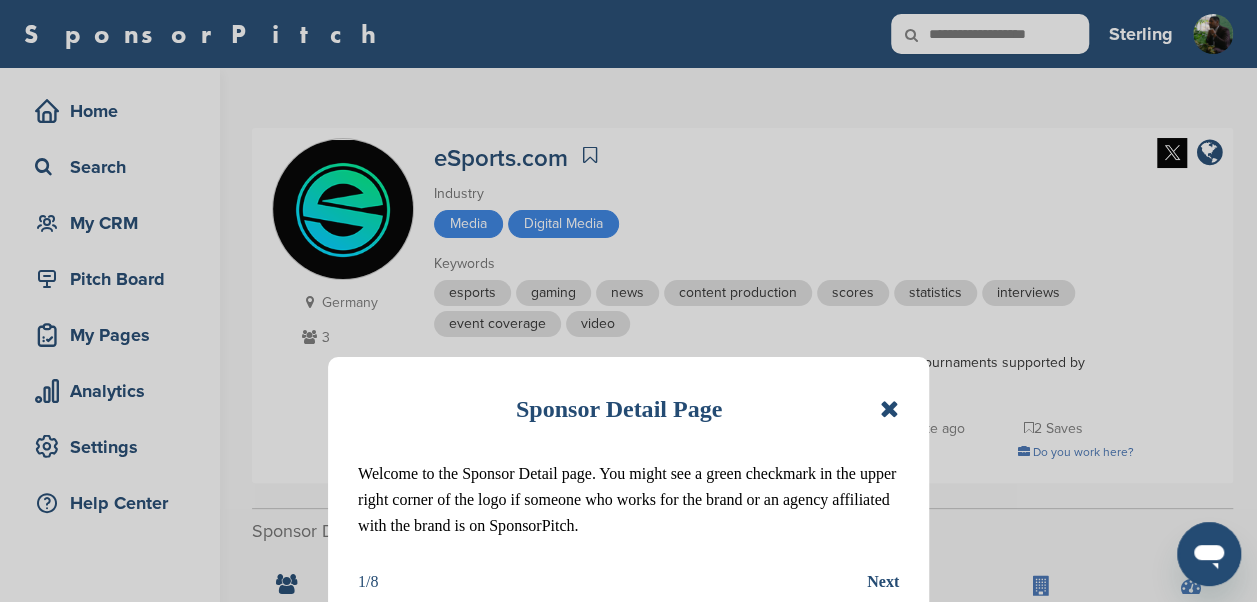 click at bounding box center [889, 409] 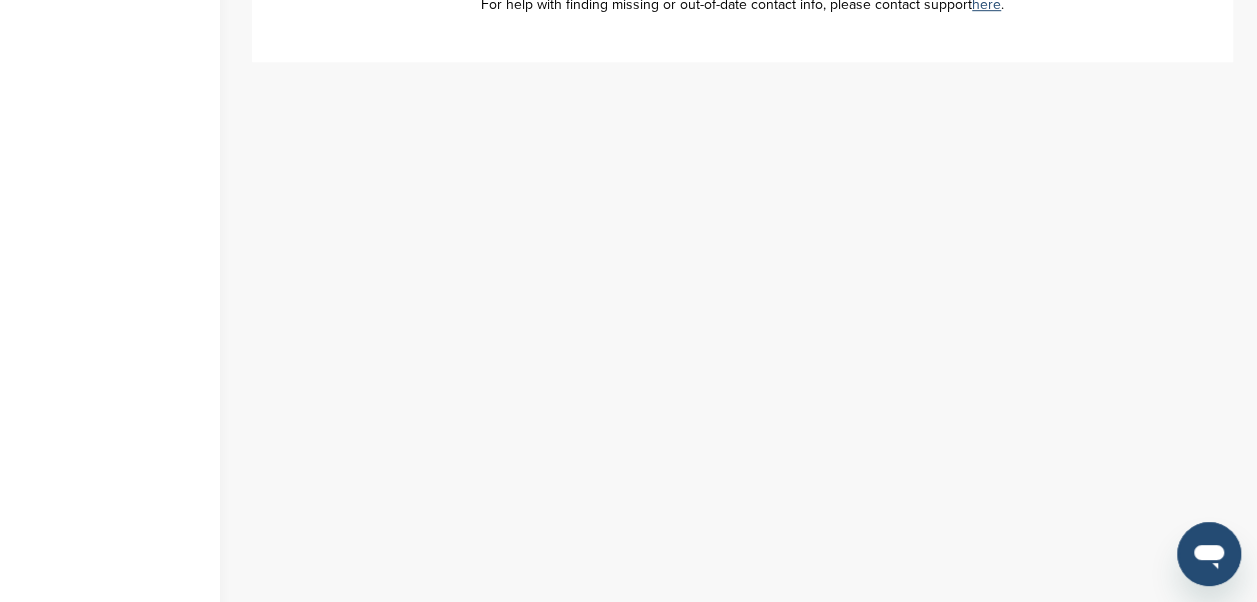 scroll, scrollTop: 0, scrollLeft: 0, axis: both 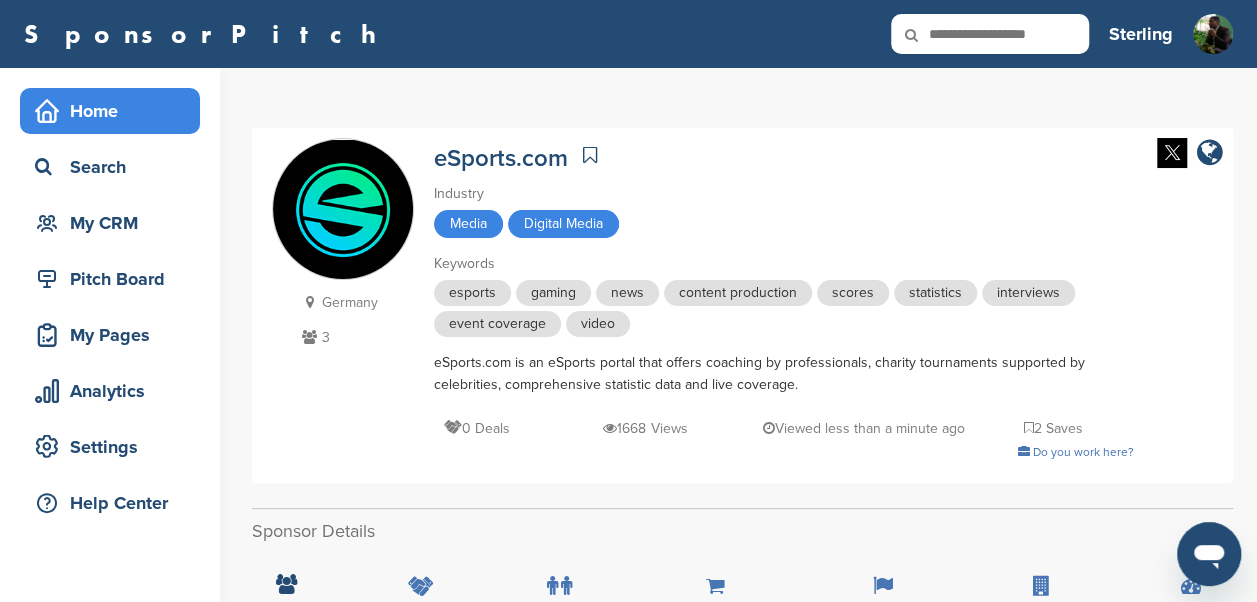 click on "Home" at bounding box center (115, 111) 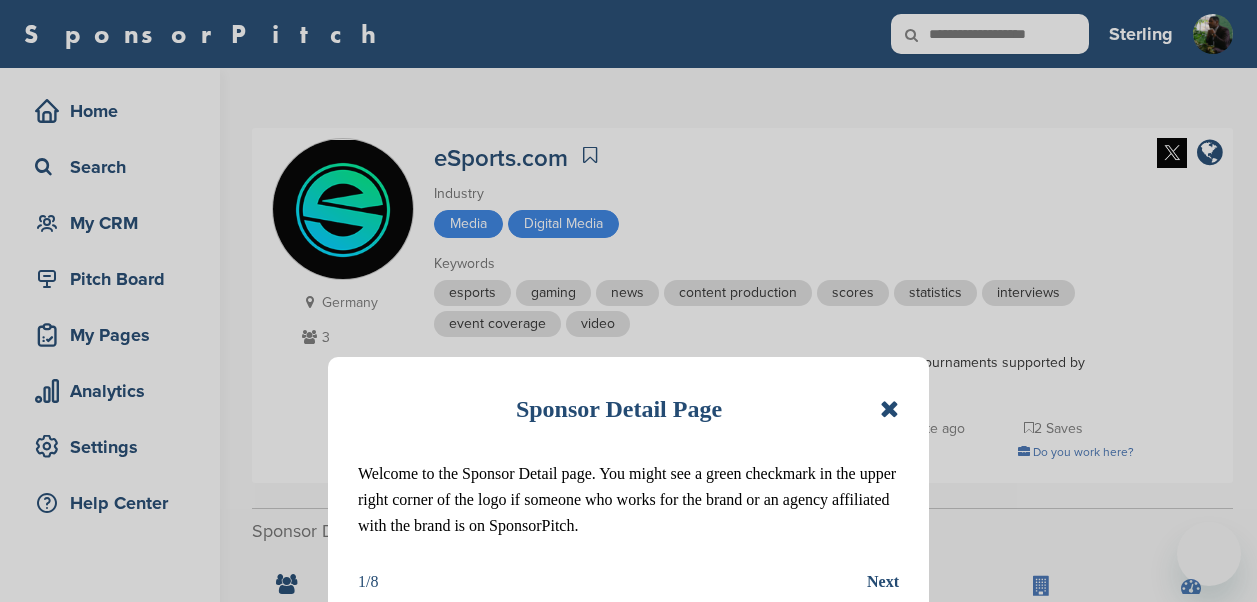 scroll, scrollTop: 0, scrollLeft: 0, axis: both 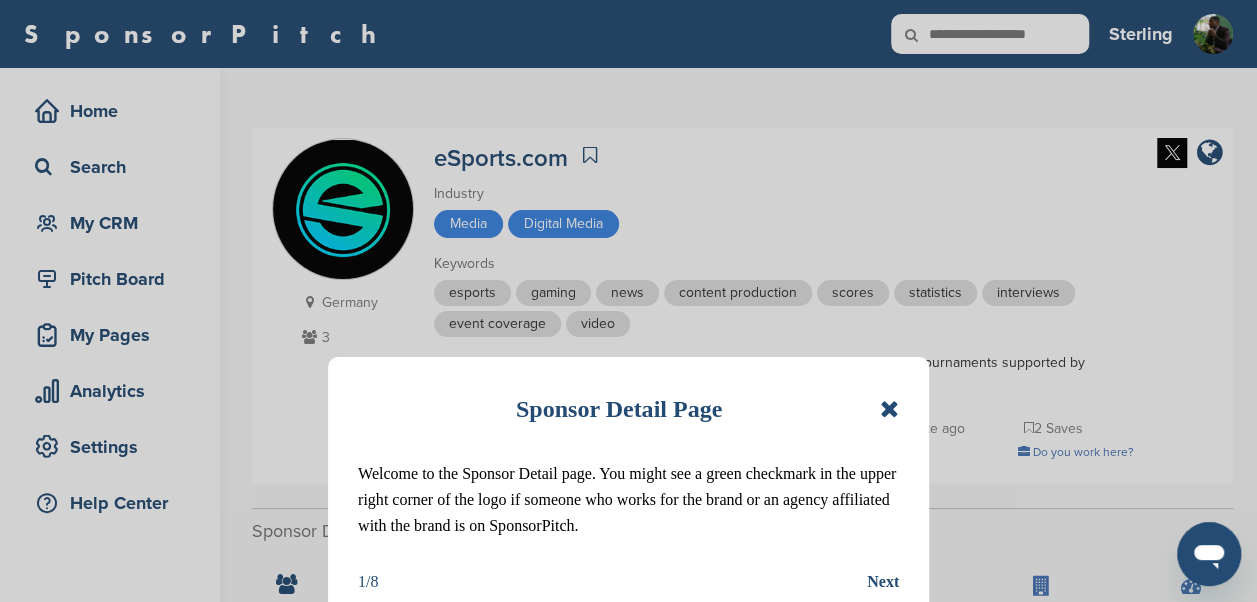 click at bounding box center [889, 409] 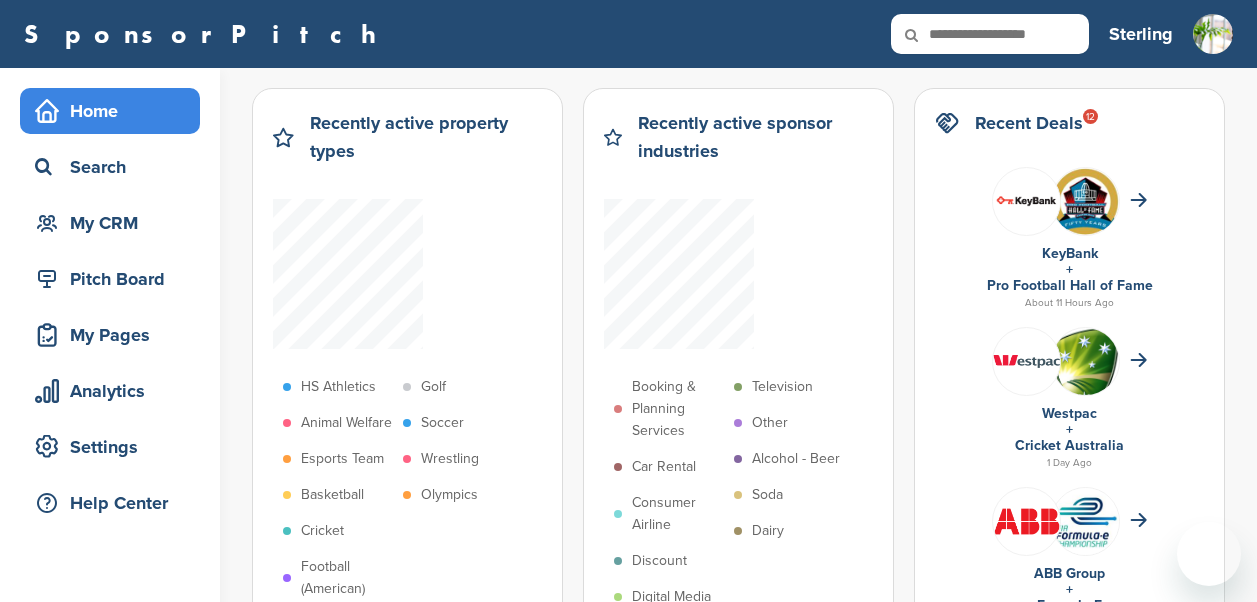 scroll, scrollTop: 0, scrollLeft: 0, axis: both 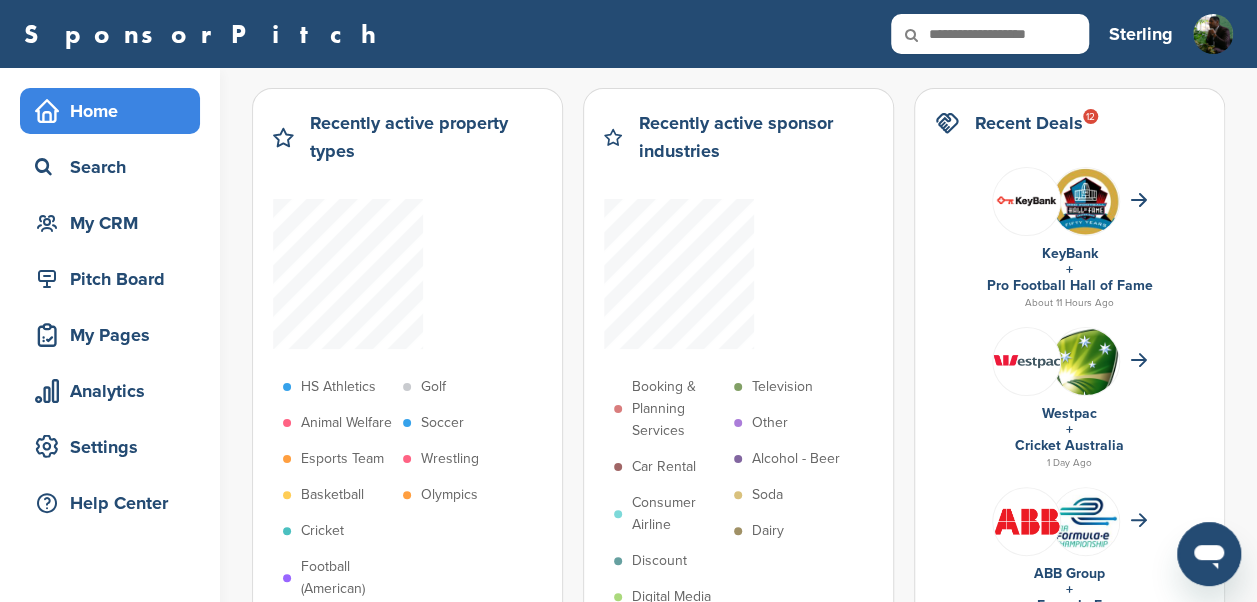 click at bounding box center [1026, 201] 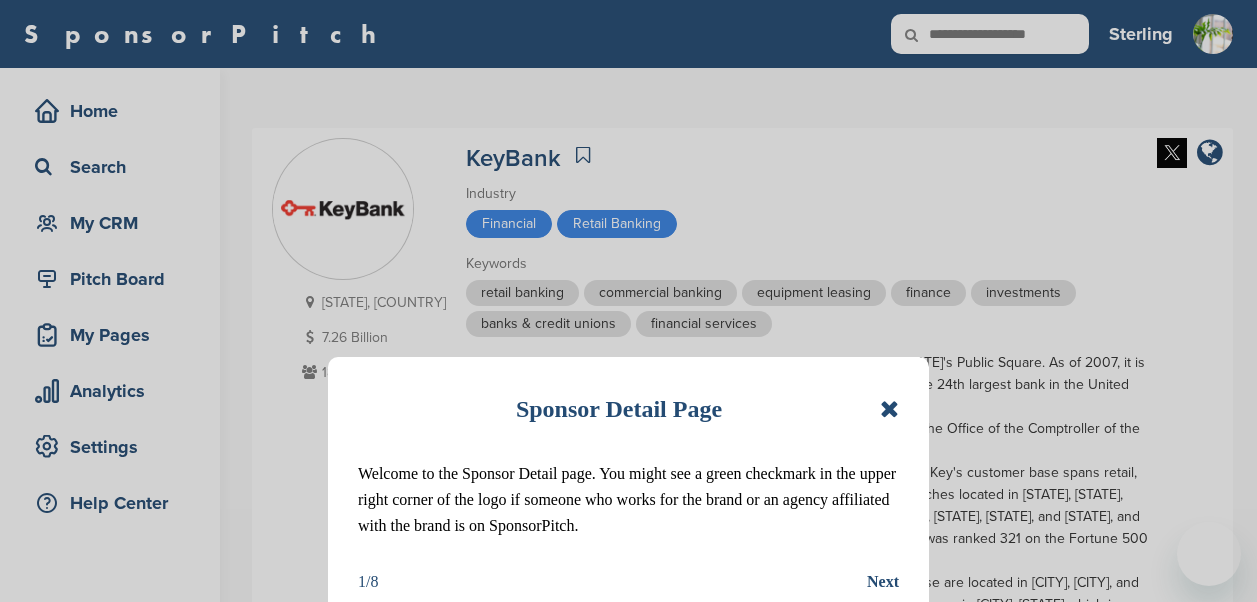 scroll, scrollTop: 0, scrollLeft: 0, axis: both 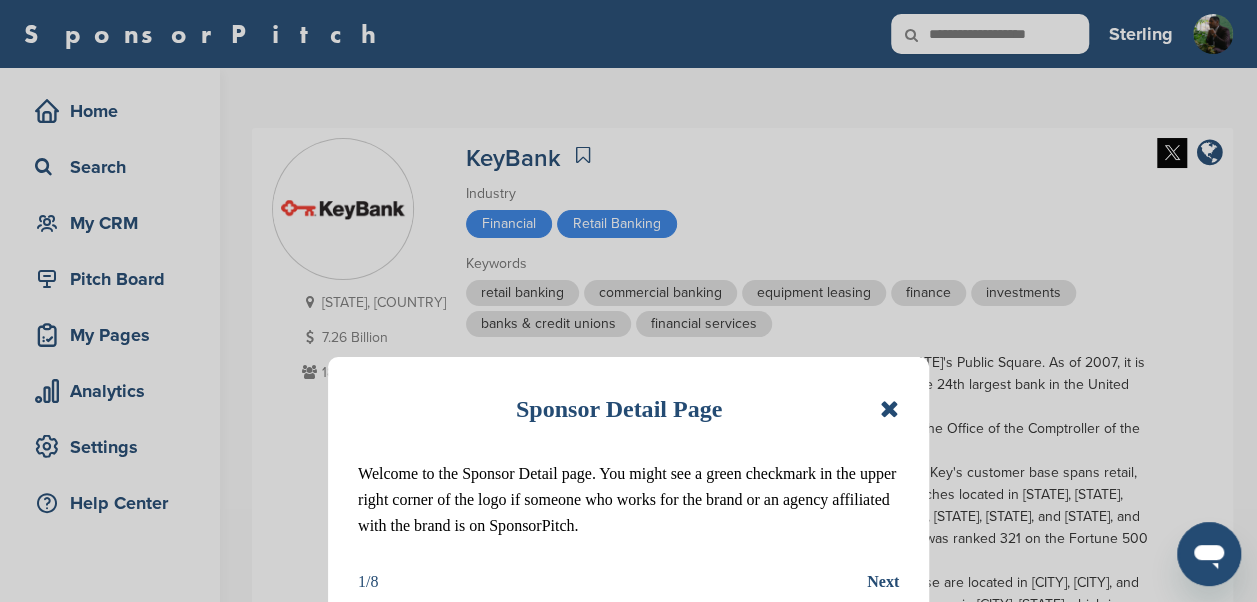 click at bounding box center [889, 409] 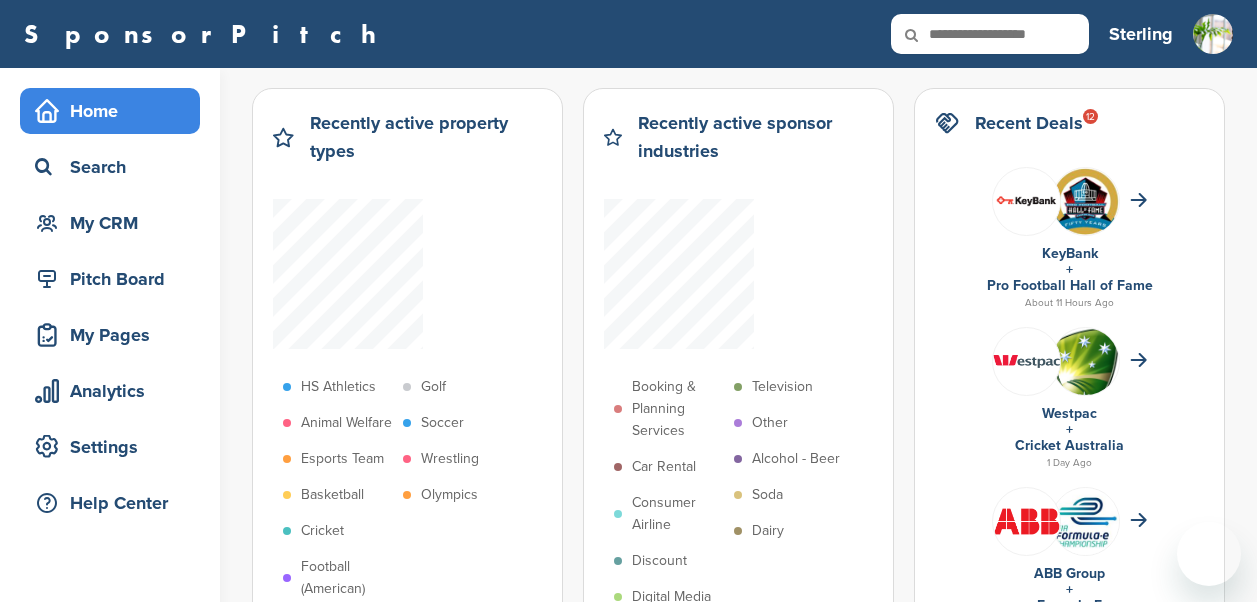 scroll, scrollTop: 0, scrollLeft: 0, axis: both 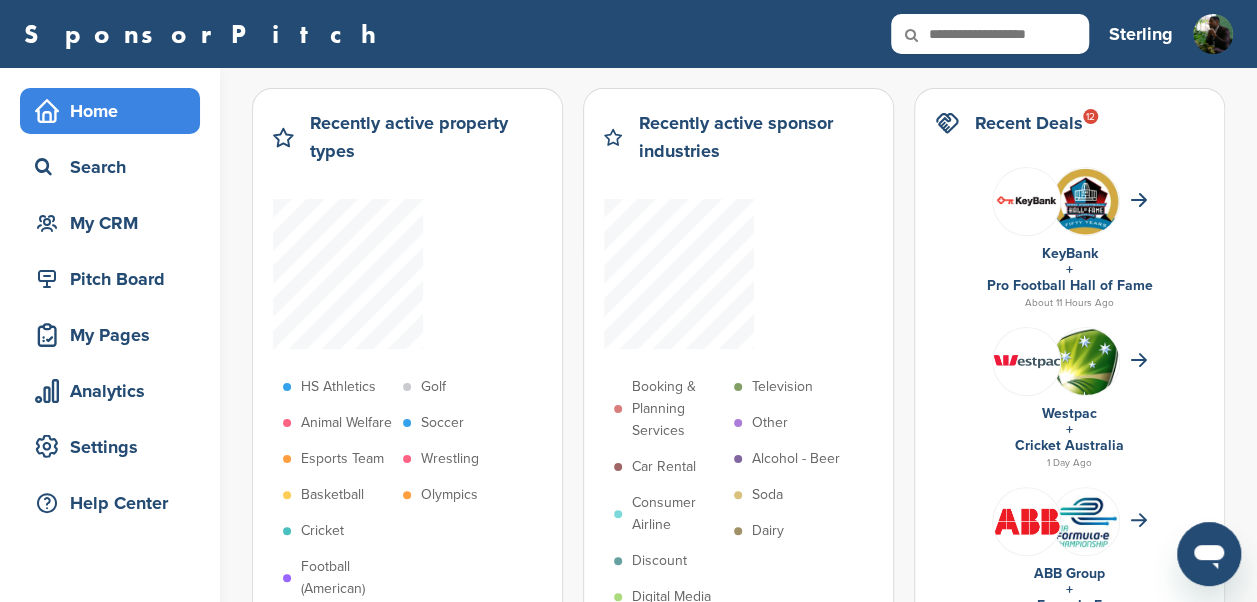 click on "Search" at bounding box center [115, 167] 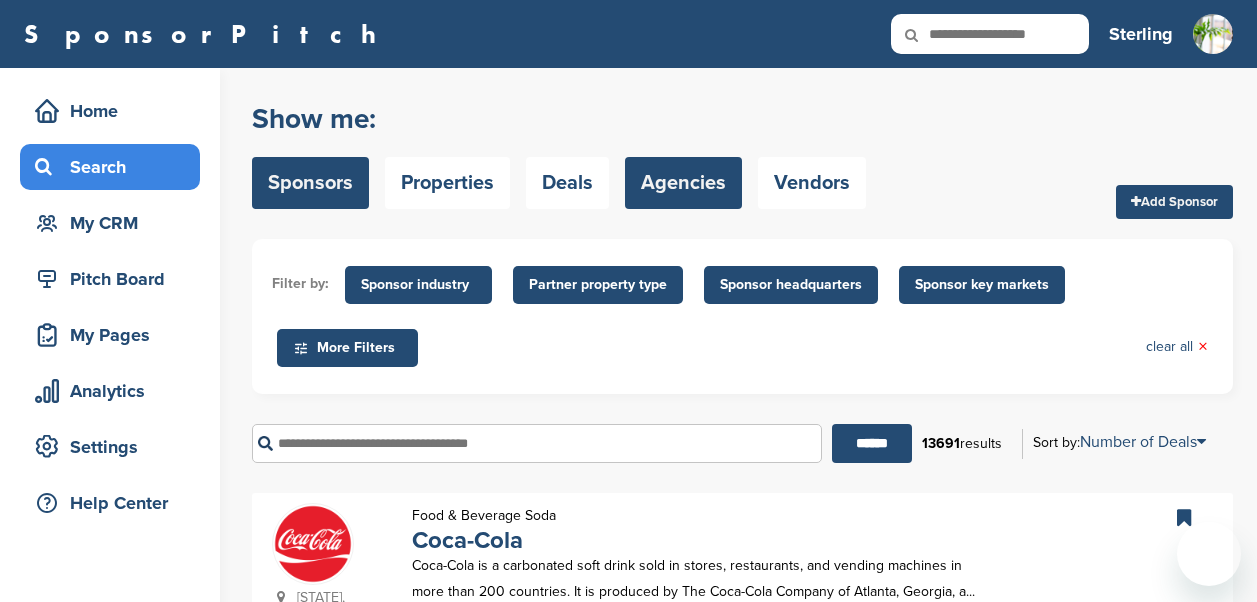 scroll, scrollTop: 0, scrollLeft: 0, axis: both 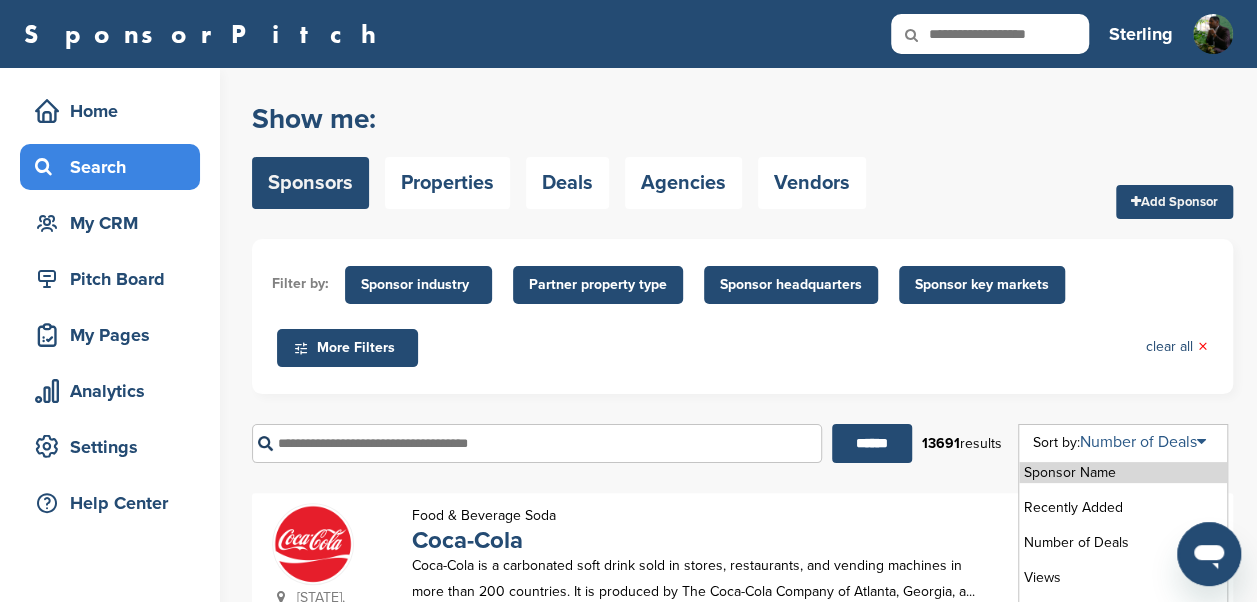 click on "Number of Deals" at bounding box center (1143, 442) 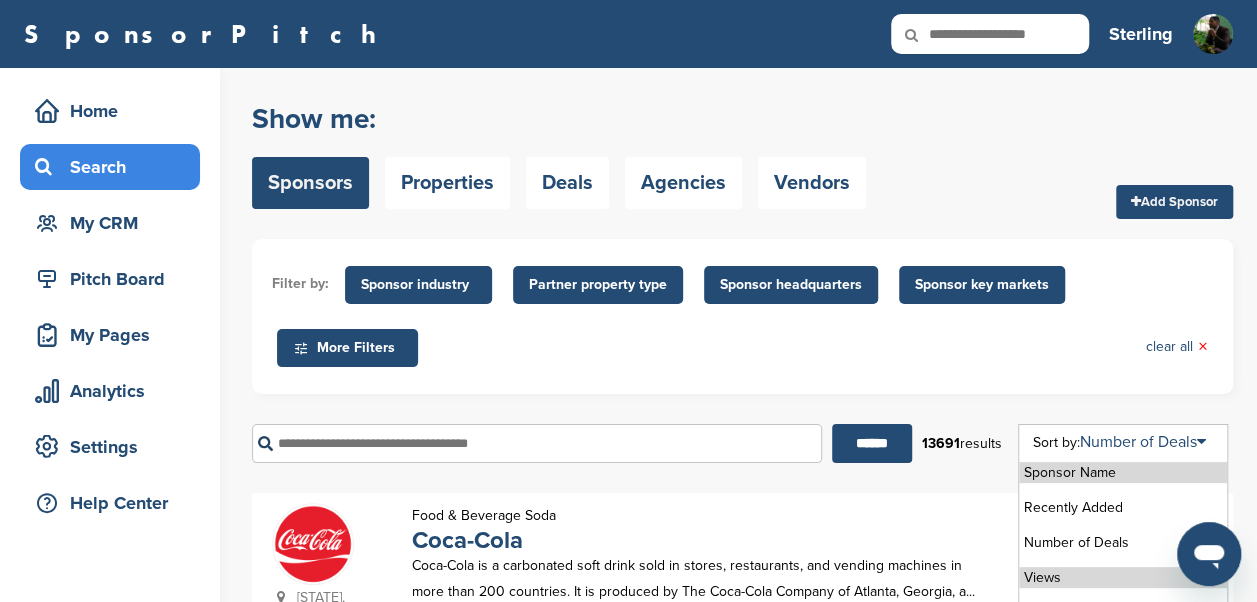 click on "Views" at bounding box center [1123, 577] 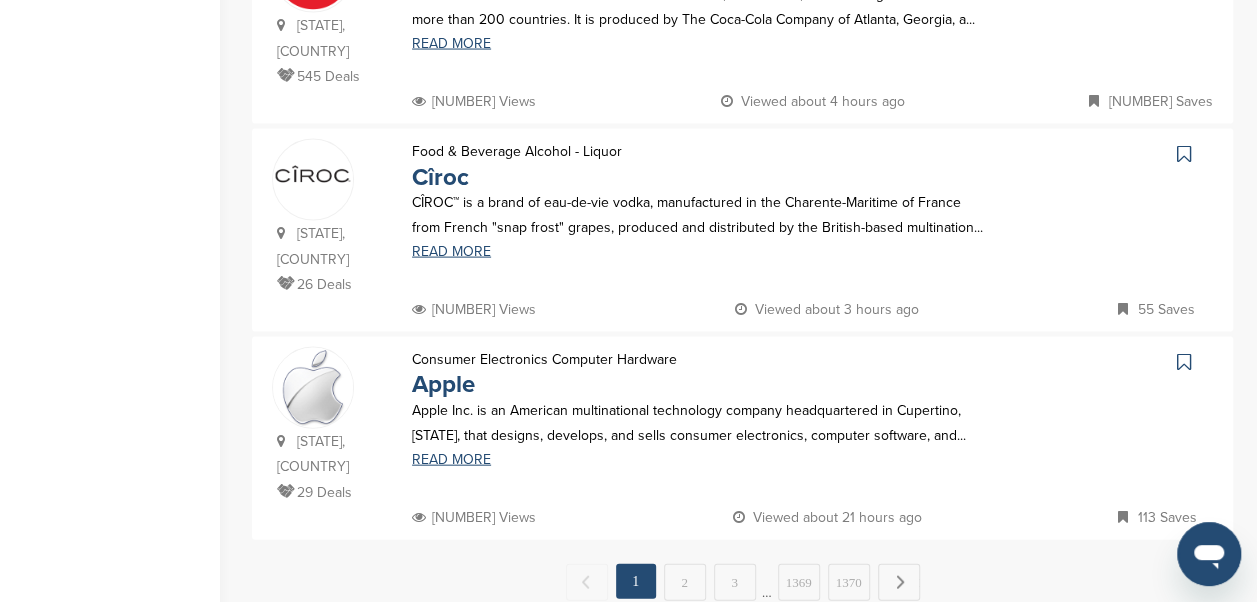 scroll, scrollTop: 2447, scrollLeft: 0, axis: vertical 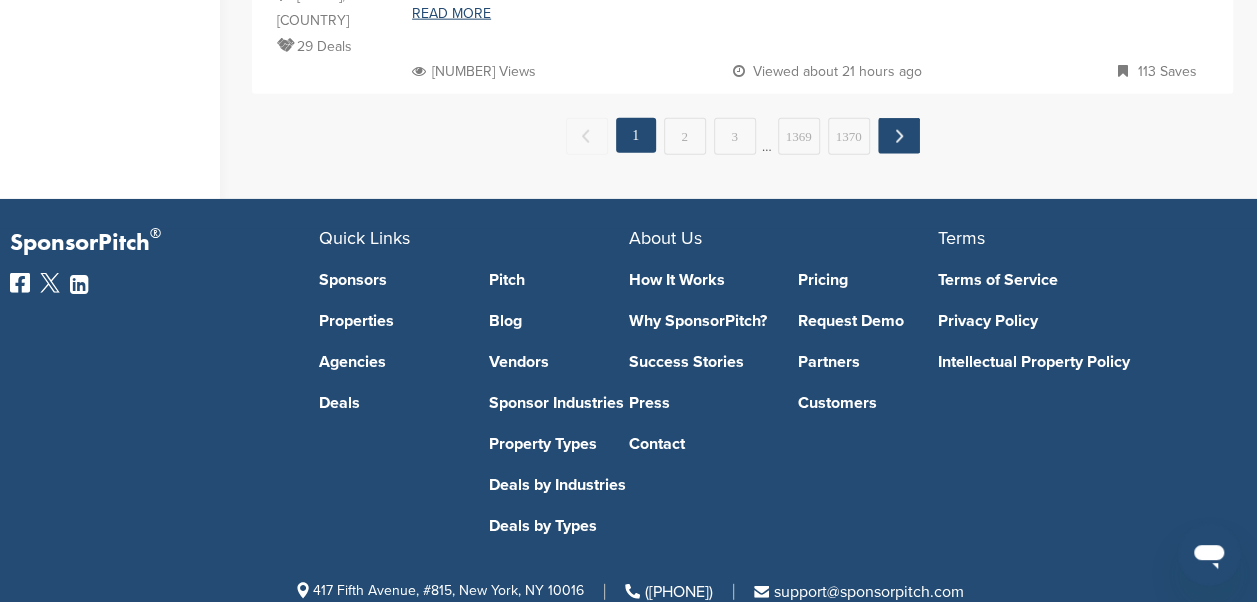 click on "Next →" at bounding box center [899, 136] 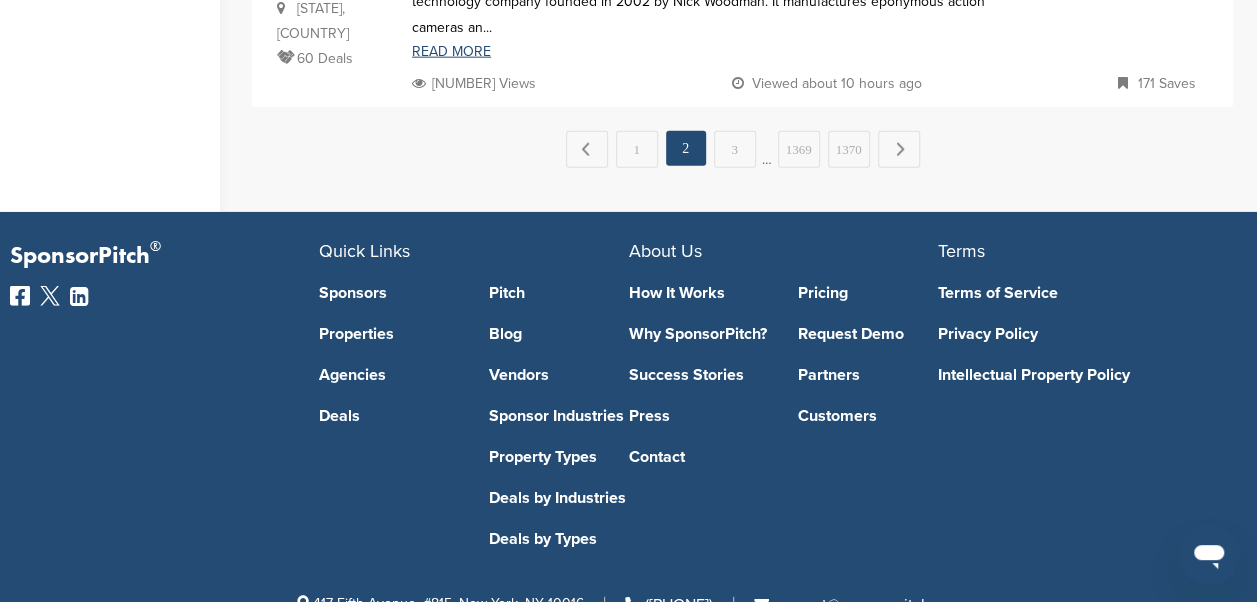 scroll, scrollTop: 0, scrollLeft: 0, axis: both 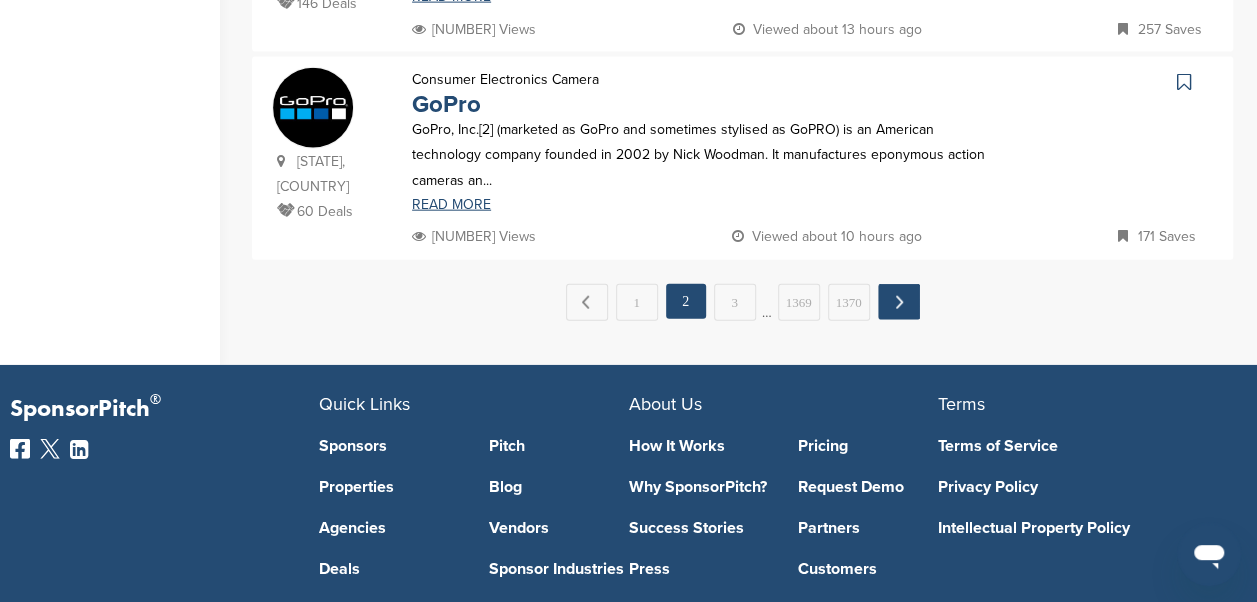 click on "Next →" at bounding box center [899, 302] 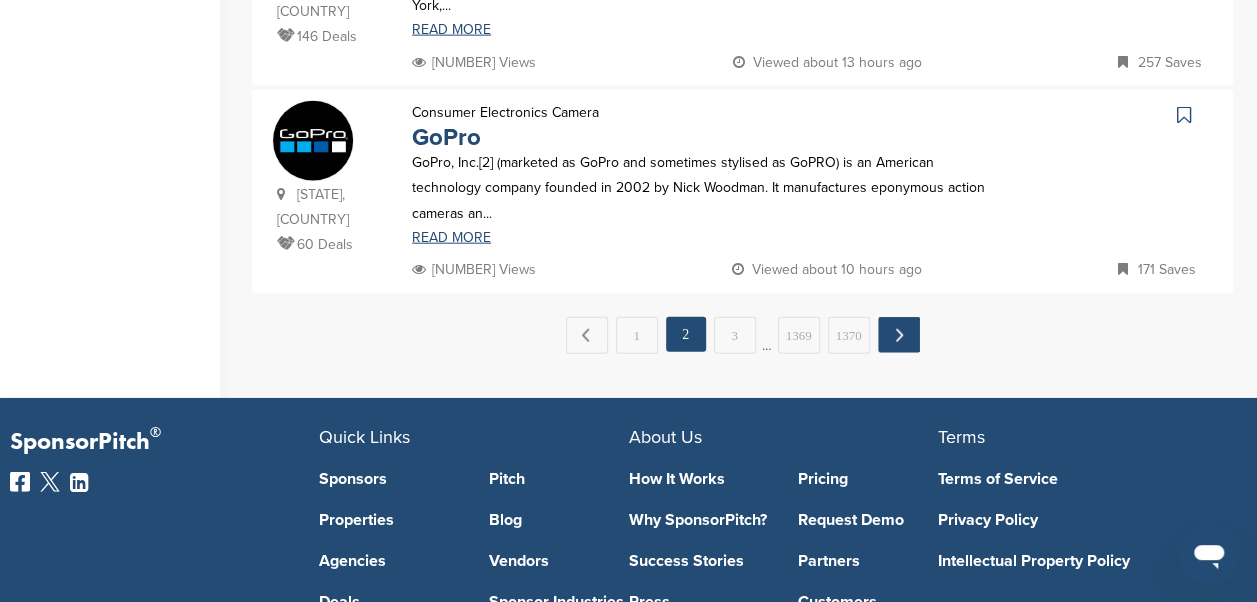 scroll, scrollTop: 0, scrollLeft: 0, axis: both 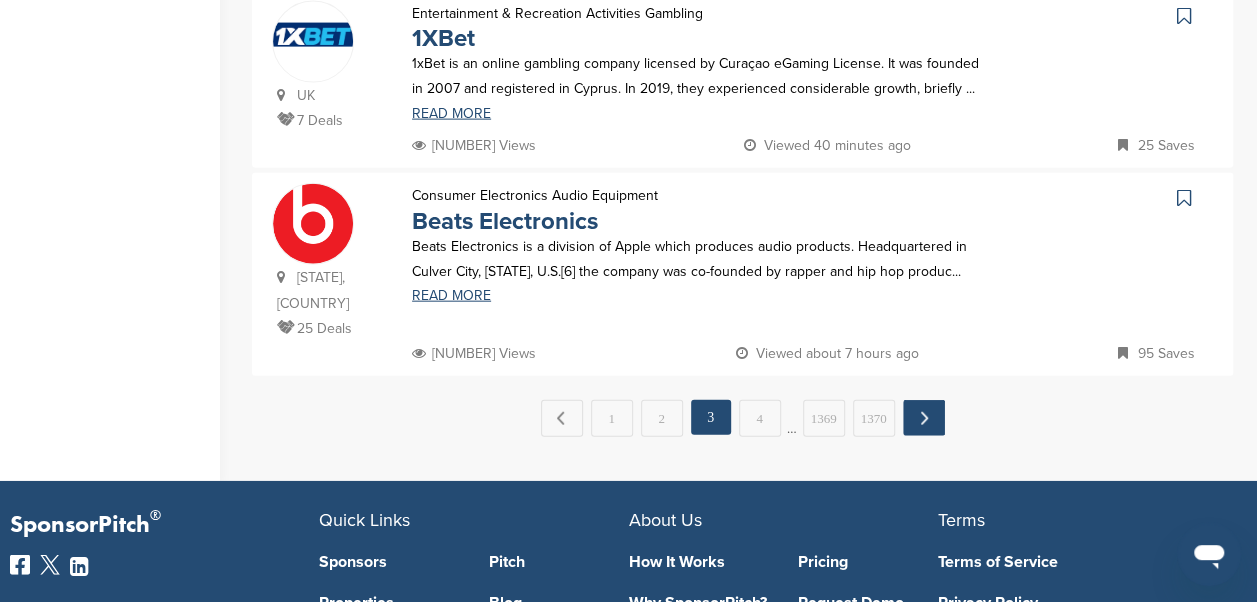 click on "Next →" at bounding box center [924, 418] 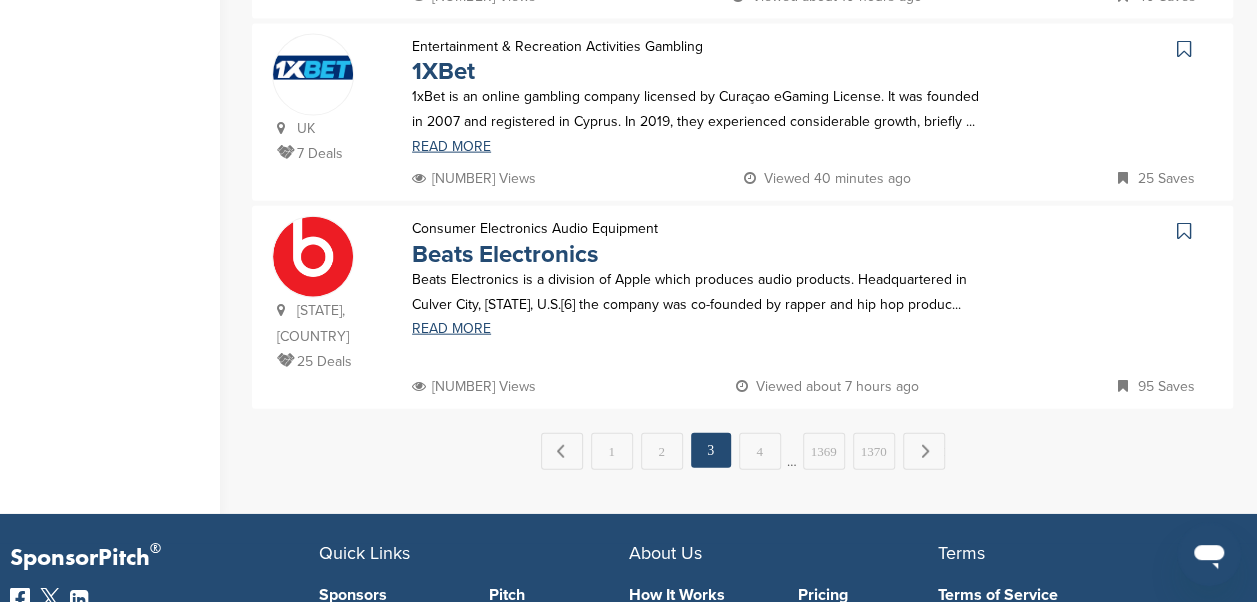 scroll, scrollTop: 0, scrollLeft: 0, axis: both 